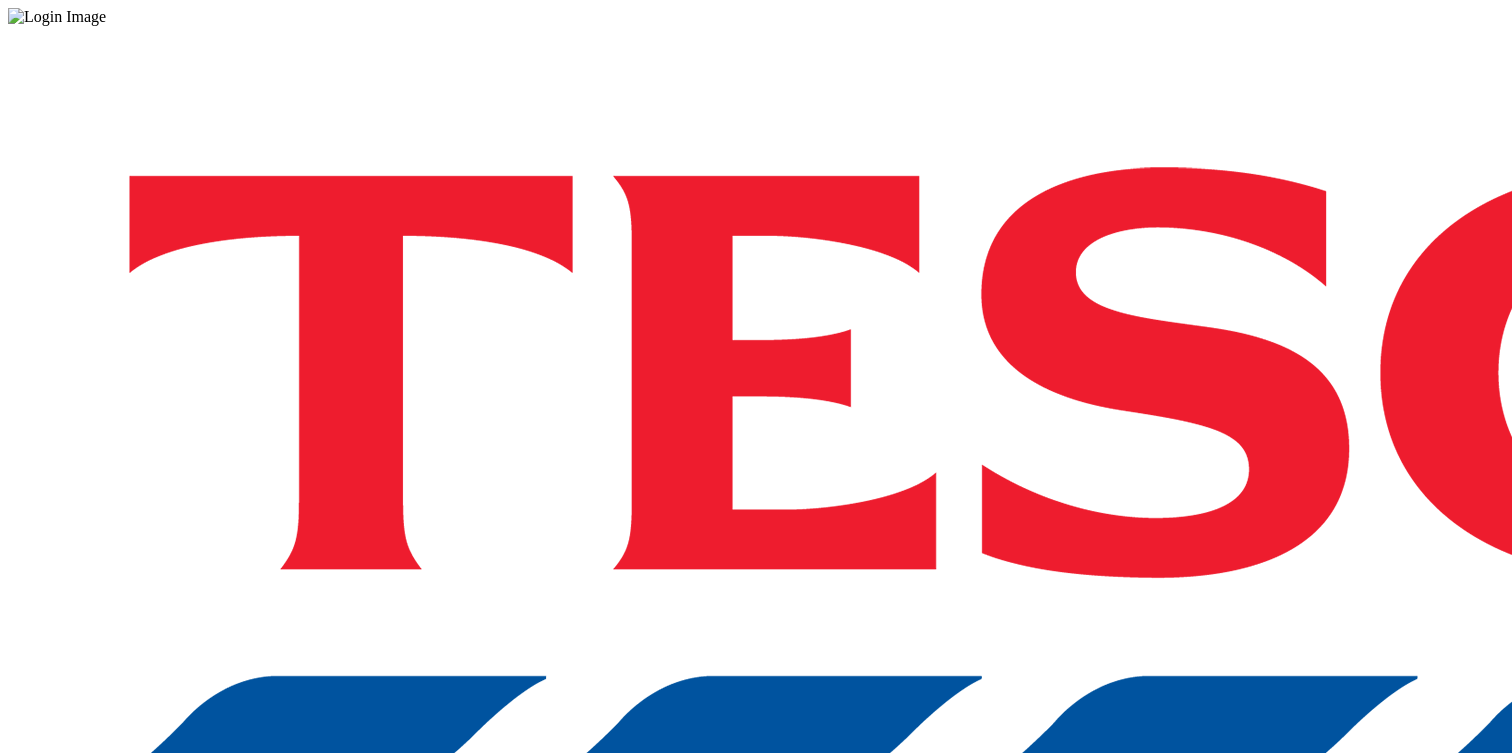 scroll, scrollTop: 0, scrollLeft: 0, axis: both 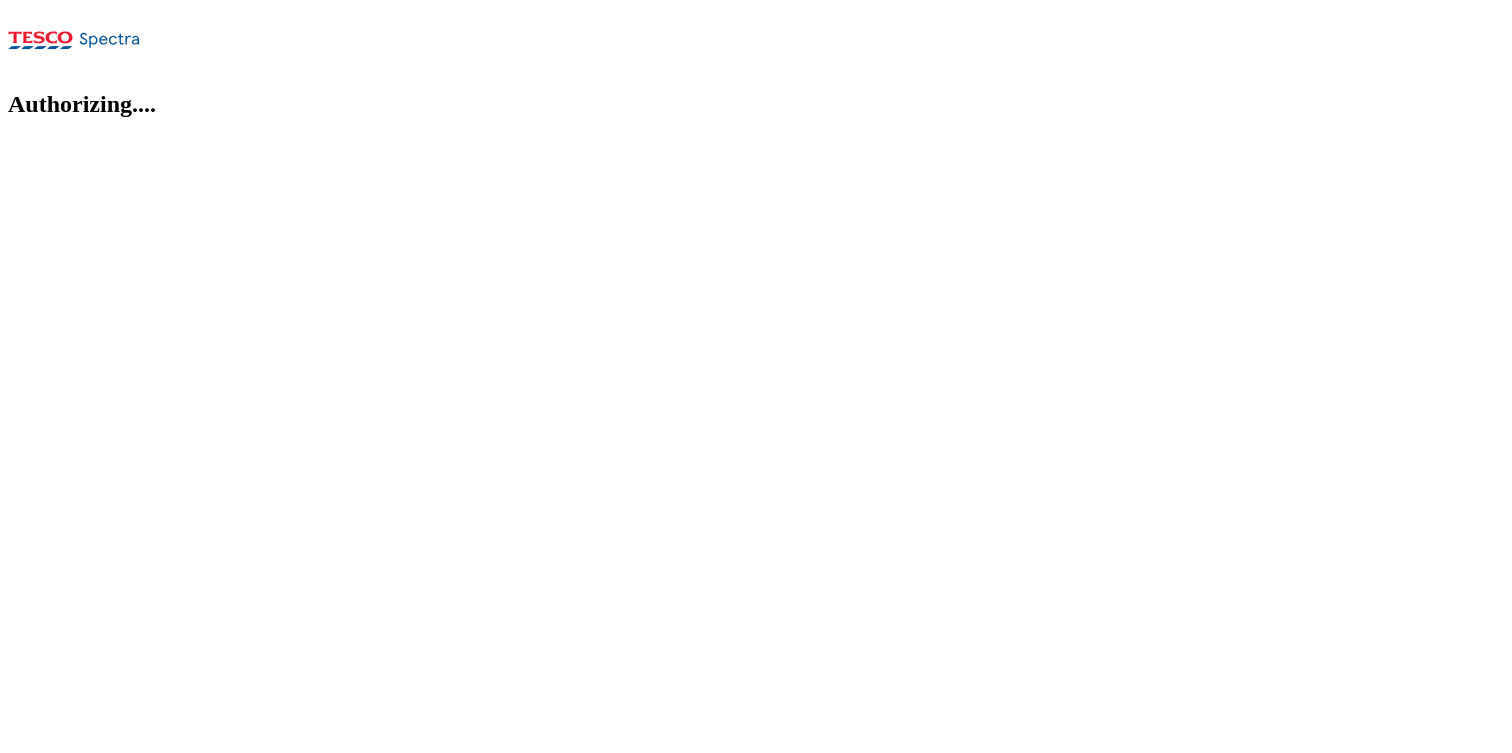 select on "flare-homepage" 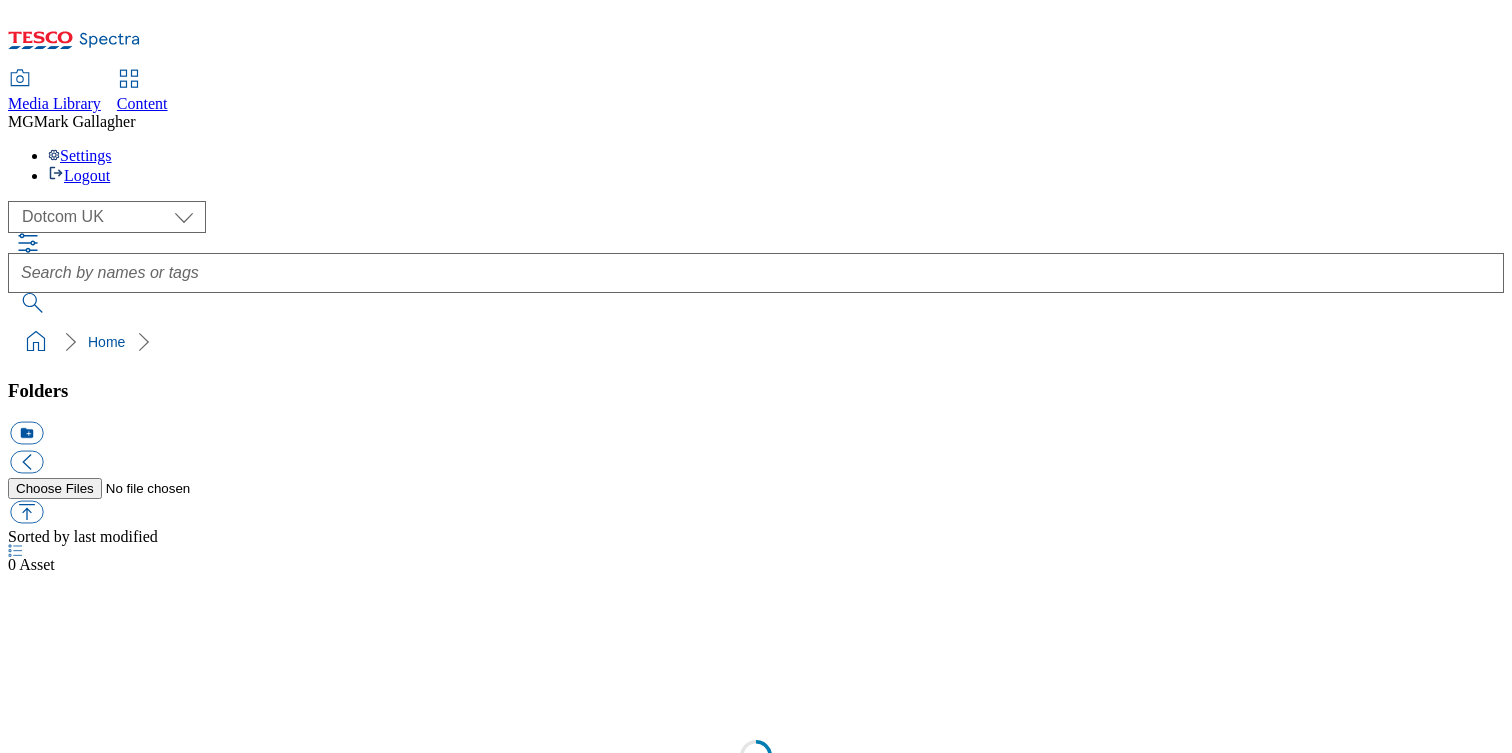 select on "flare-homepage" 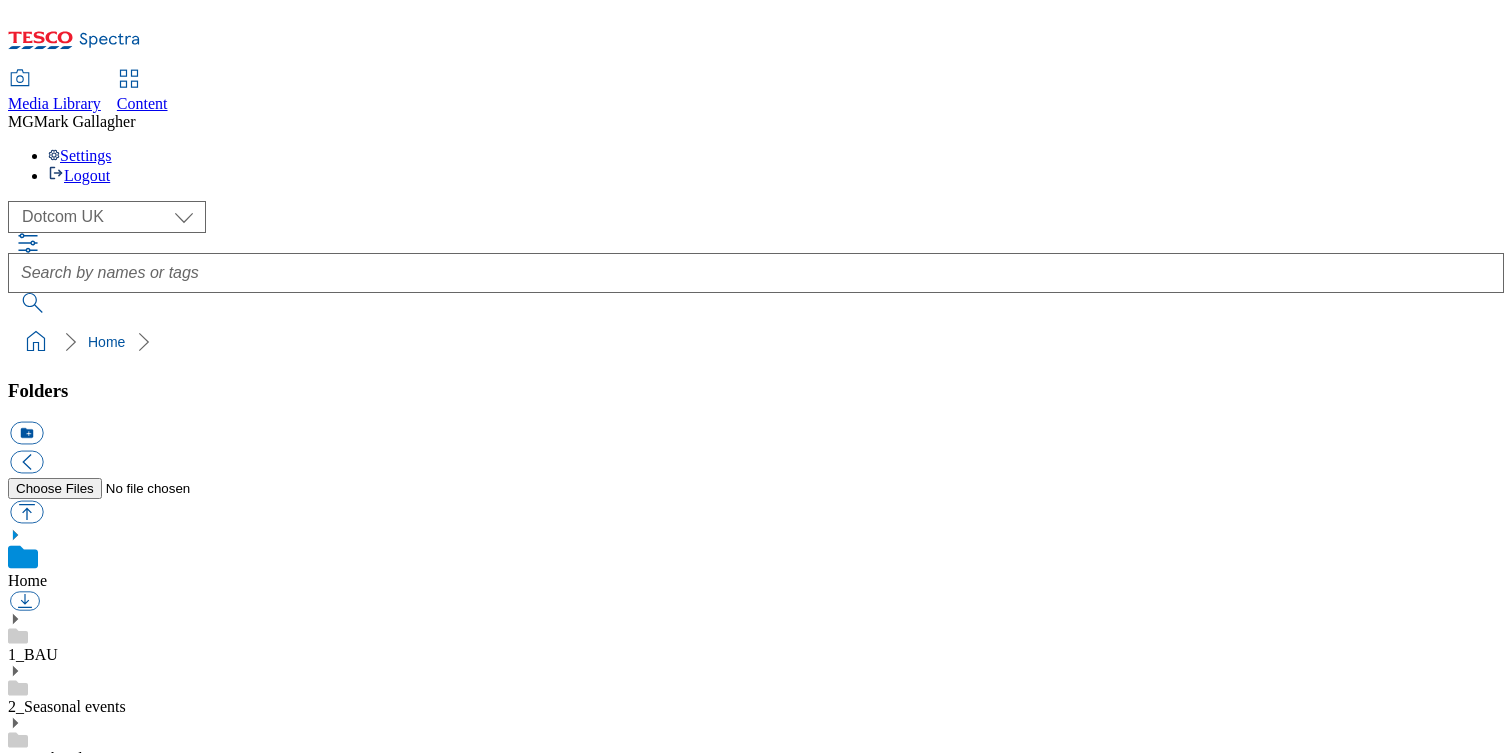 click on "Content" at bounding box center [142, 103] 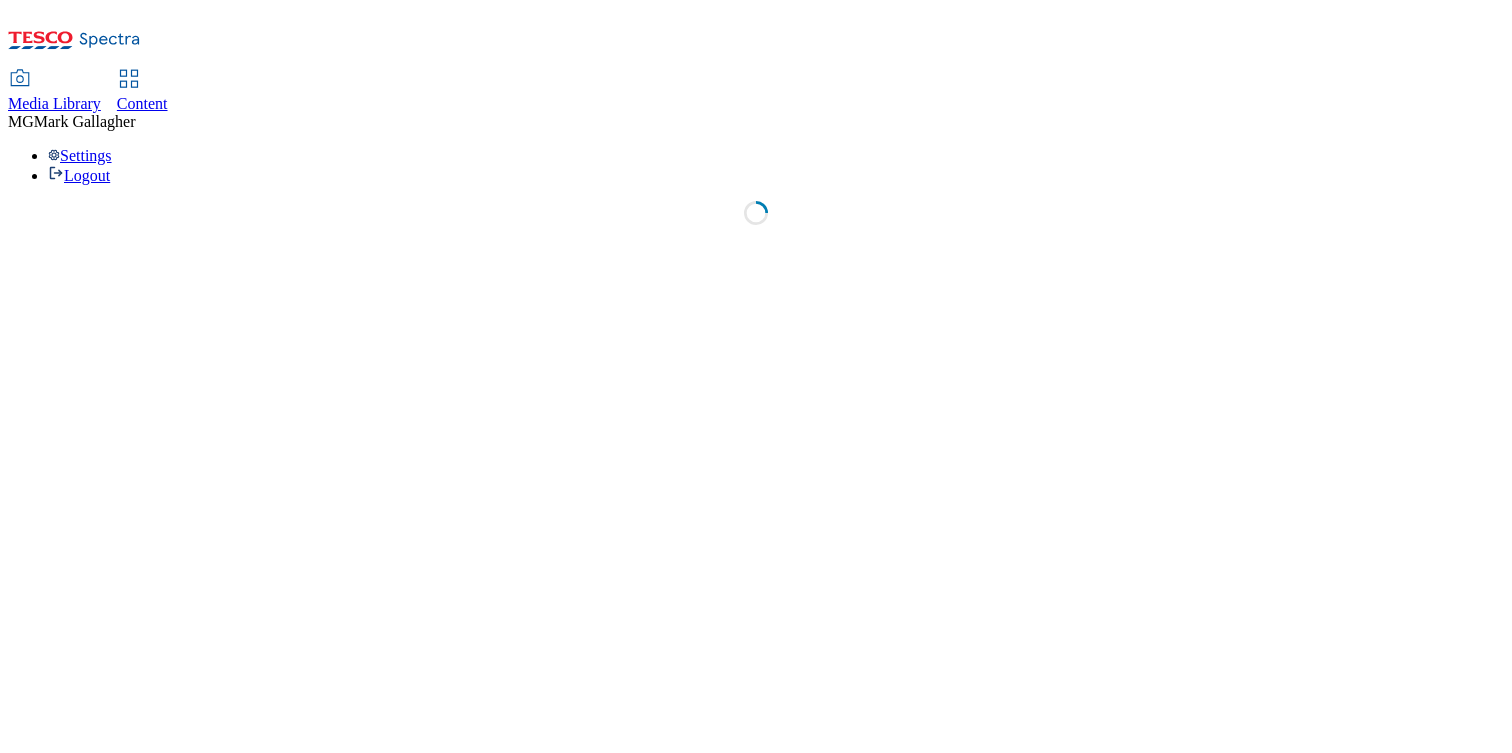 select on "flare-phones-uk" 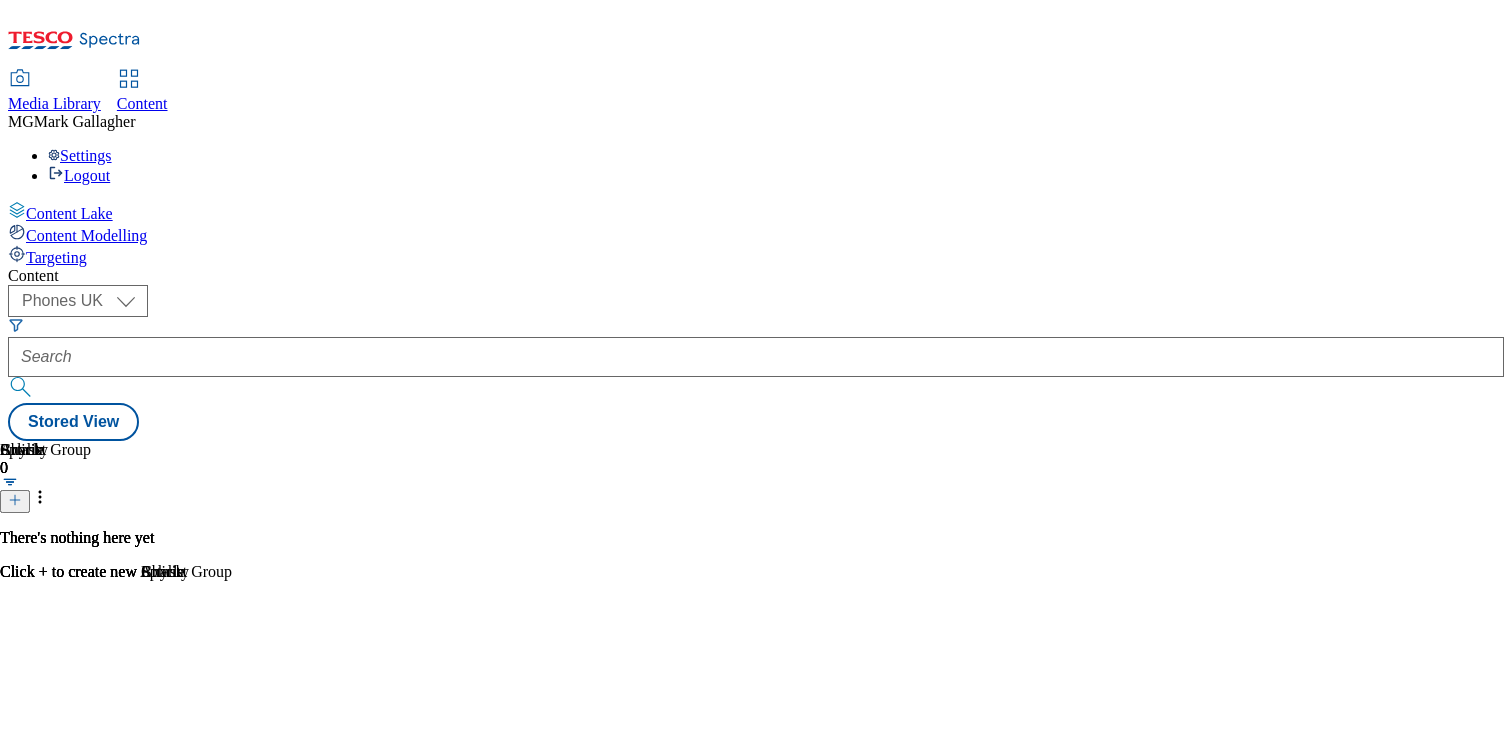 click on "Media Library" at bounding box center [54, 103] 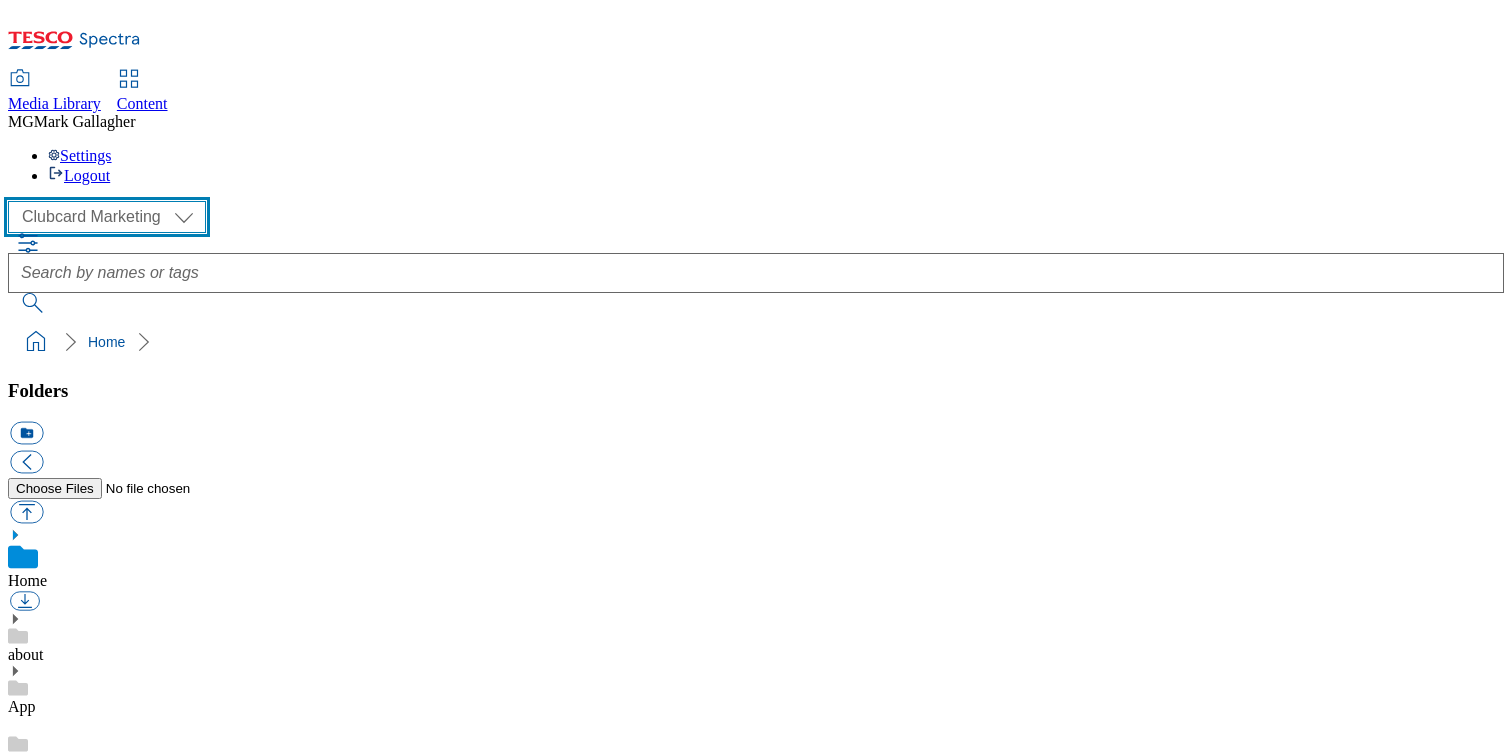 click on "Clubcard Marketing Dotcom UK FnF Stores GHS Marketing UK GHS Product UK GHS ROI Tesco Mobile" at bounding box center [107, 217] 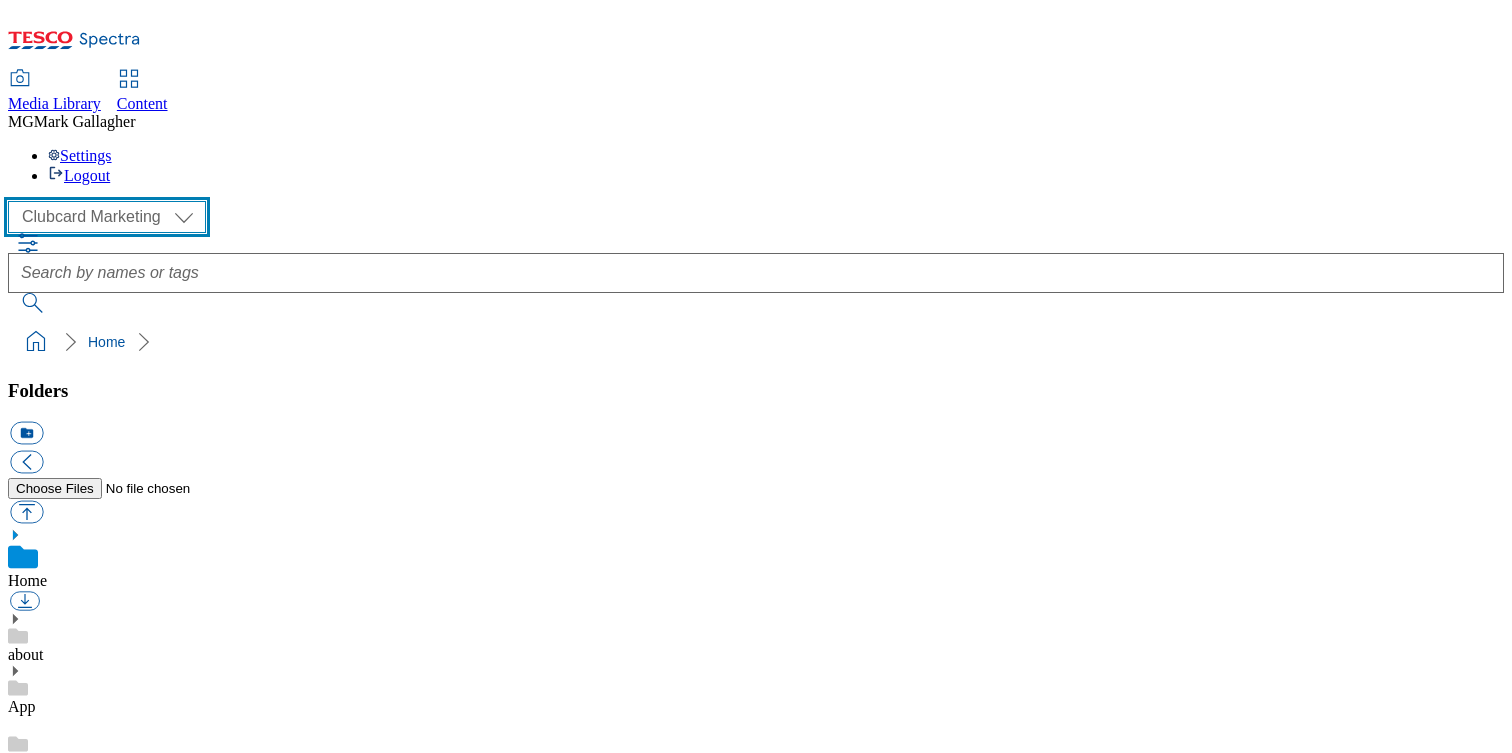 select on "flare-ghs-mktg" 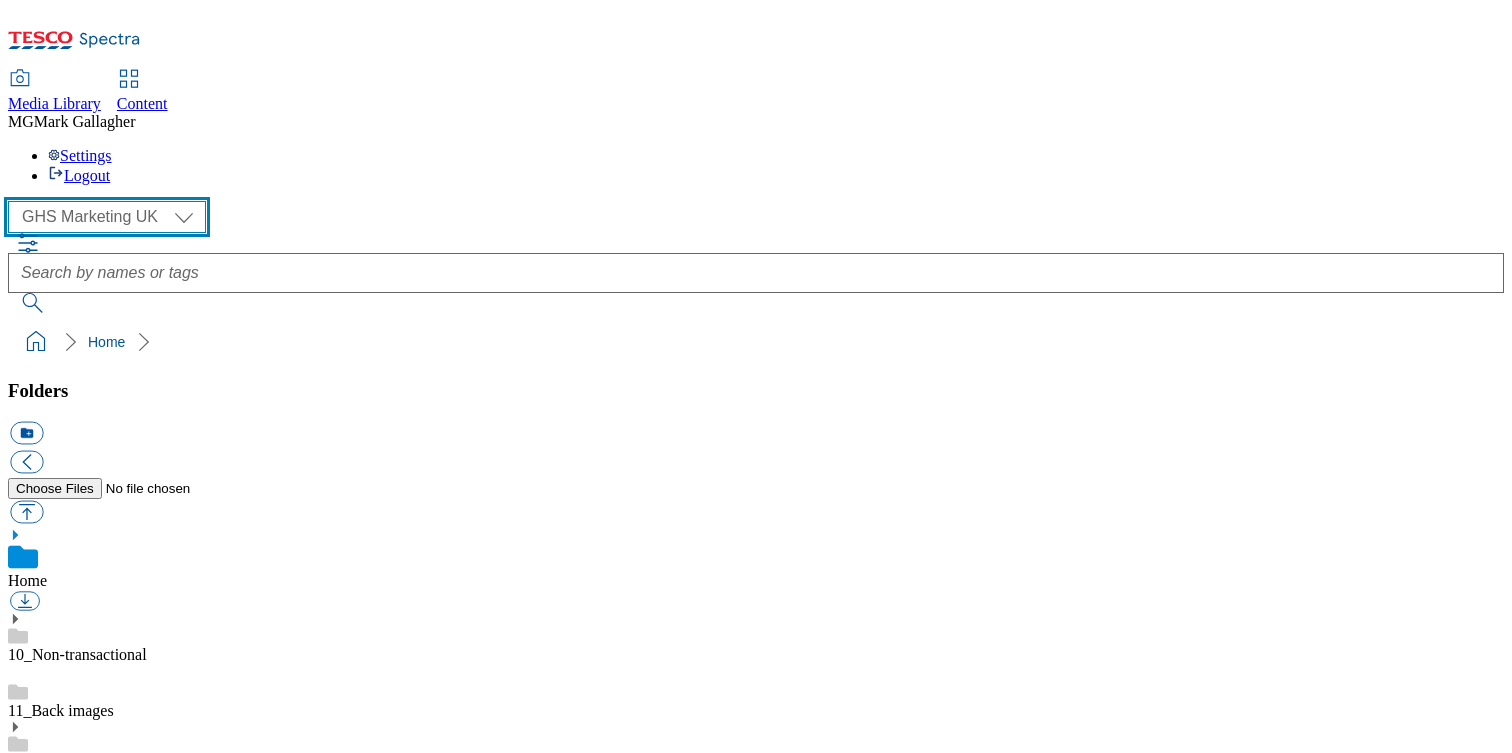 scroll, scrollTop: 228, scrollLeft: 0, axis: vertical 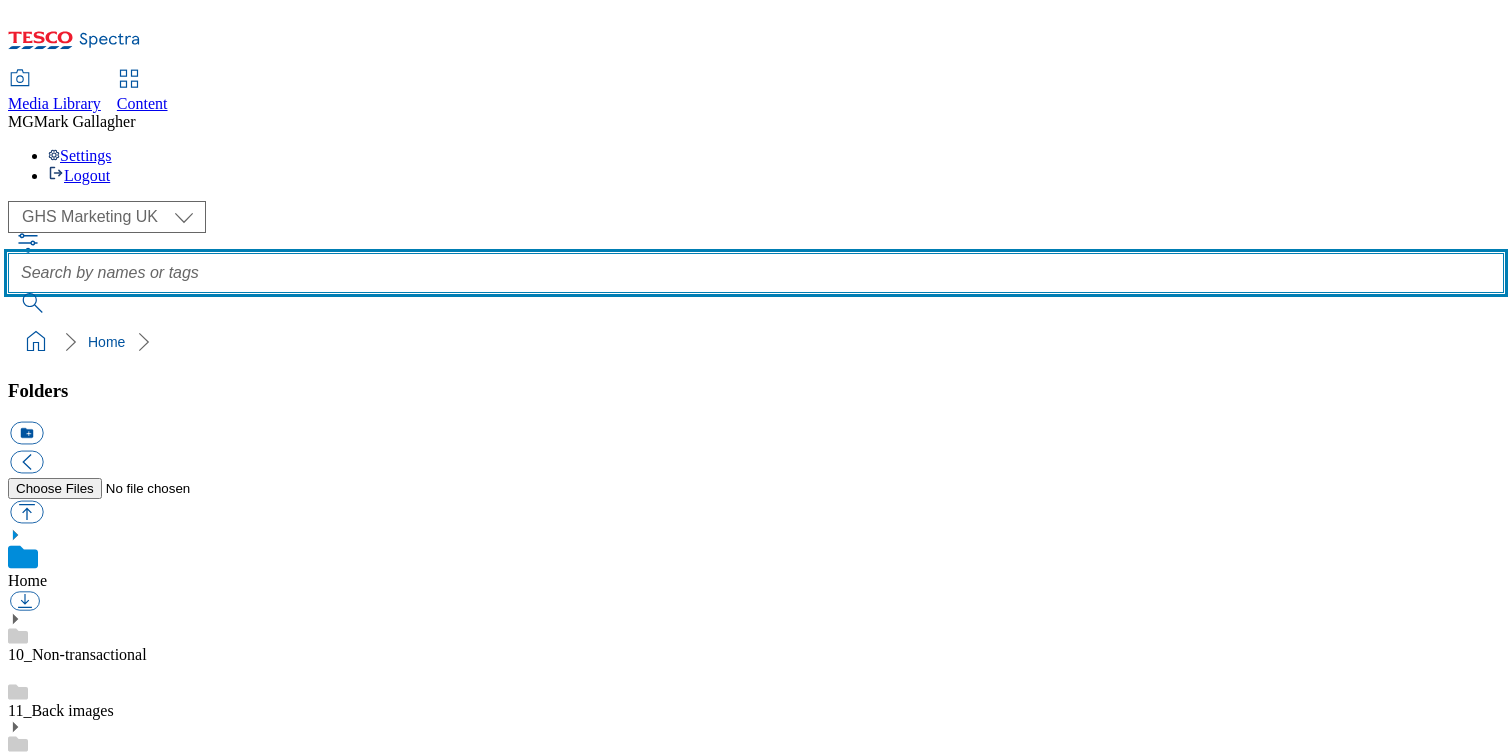 click at bounding box center (756, 273) 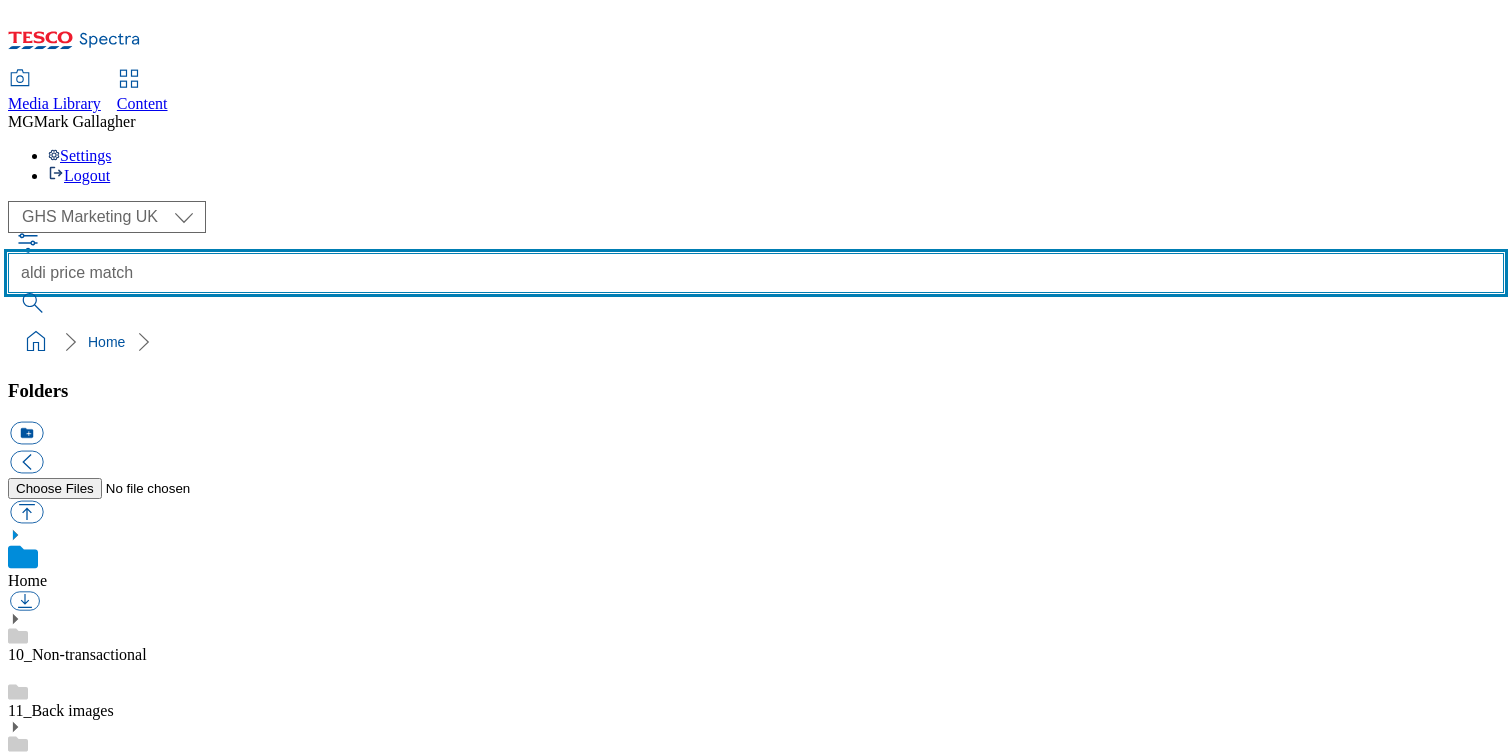 type on "aldi price match" 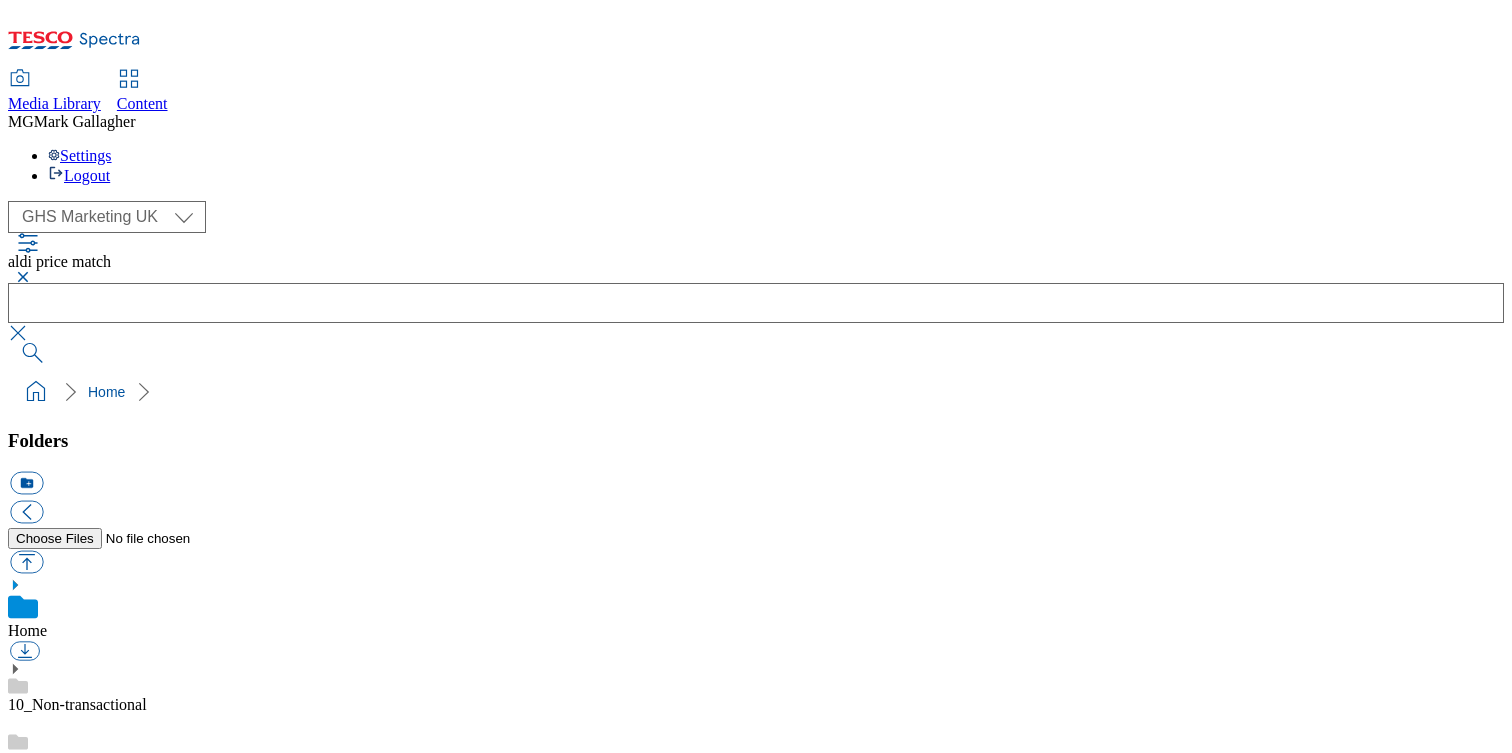 click at bounding box center (26, 2837) 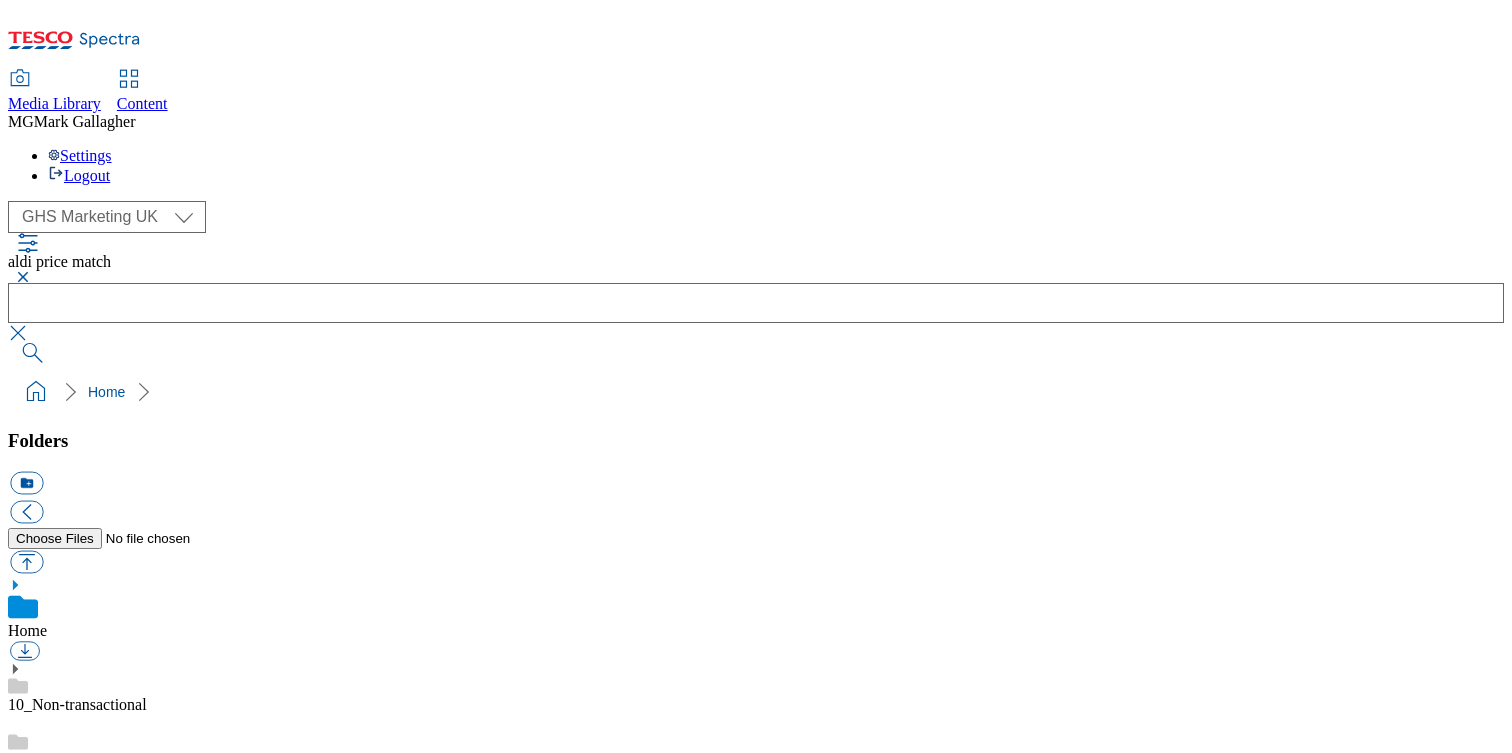 scroll, scrollTop: 120, scrollLeft: 0, axis: vertical 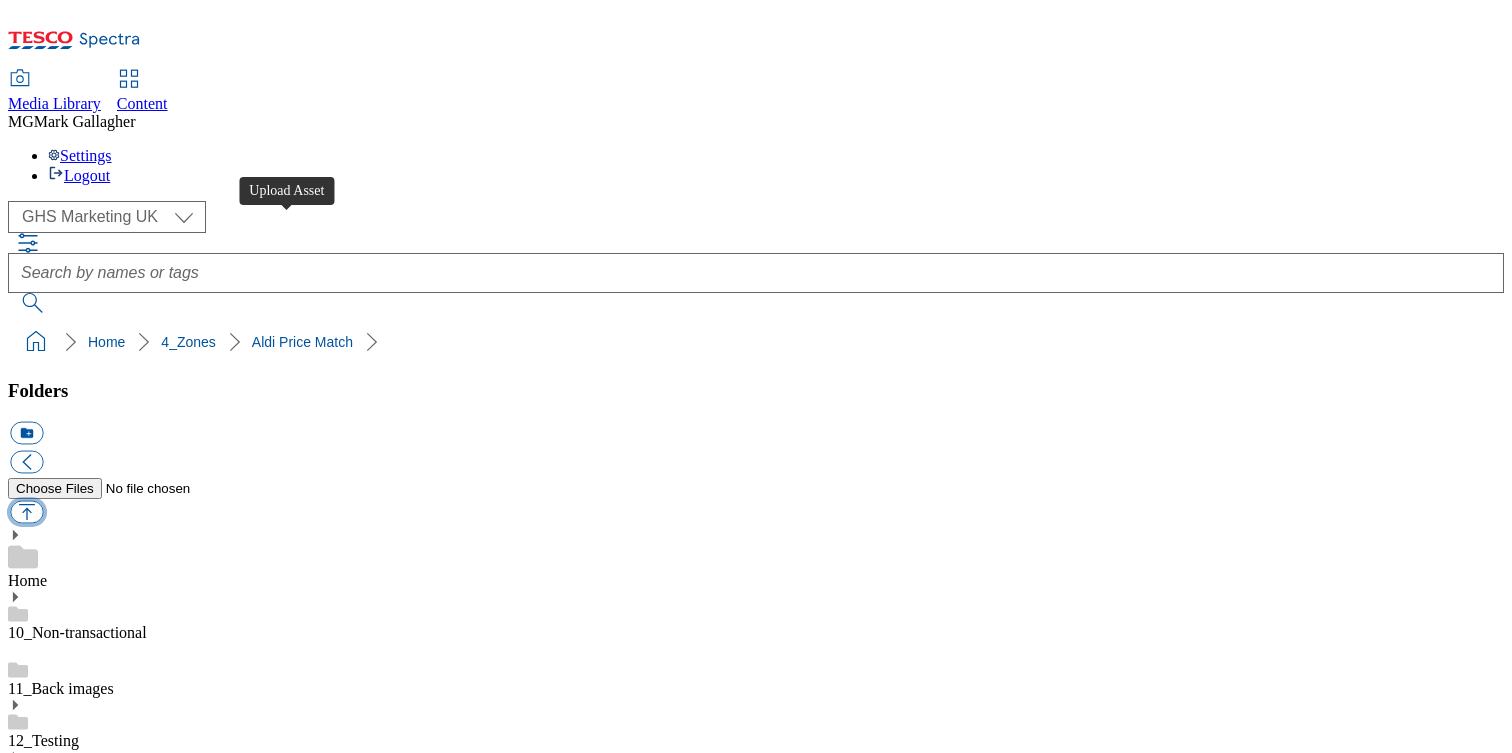 click at bounding box center (26, 512) 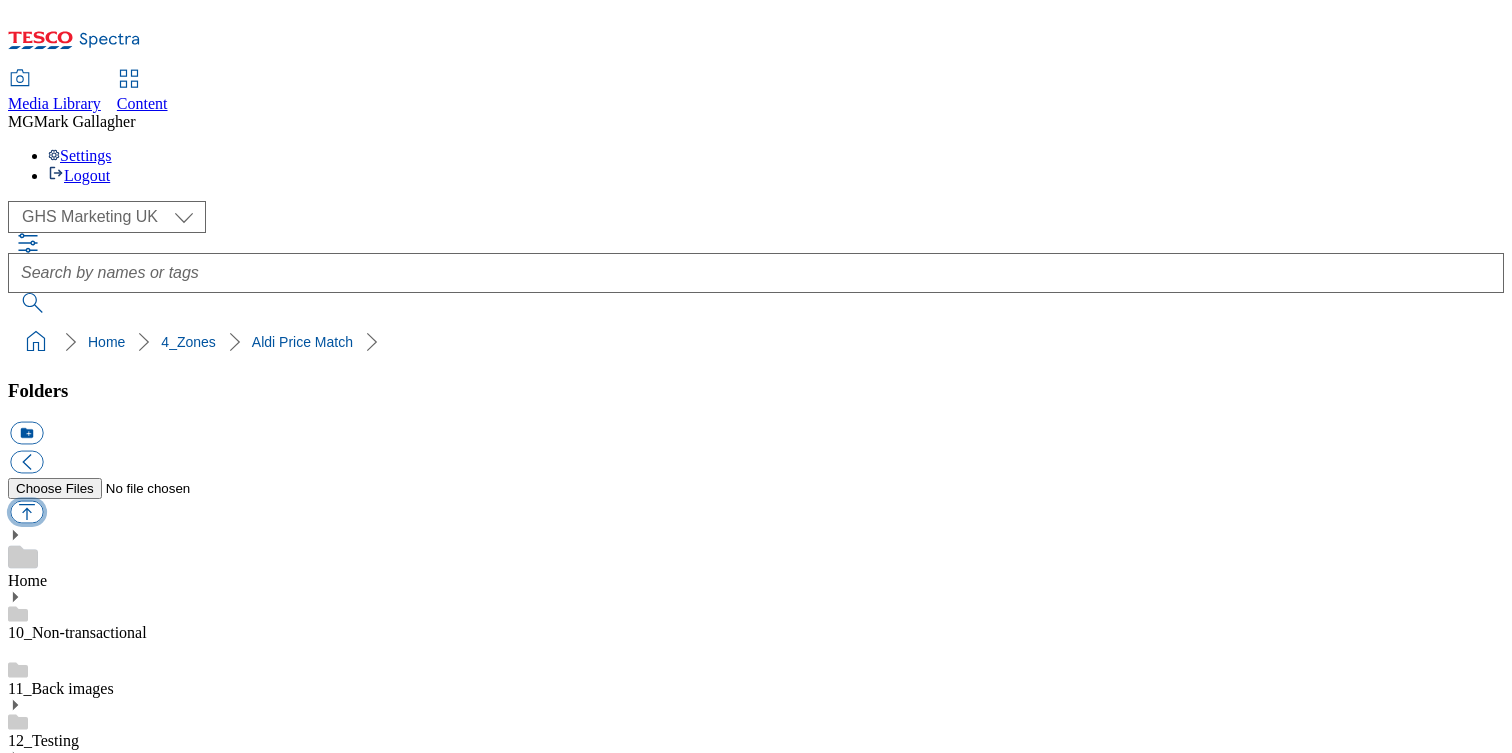 type on "C:\fakepath\APM Online Verification Form [DATE].pdf" 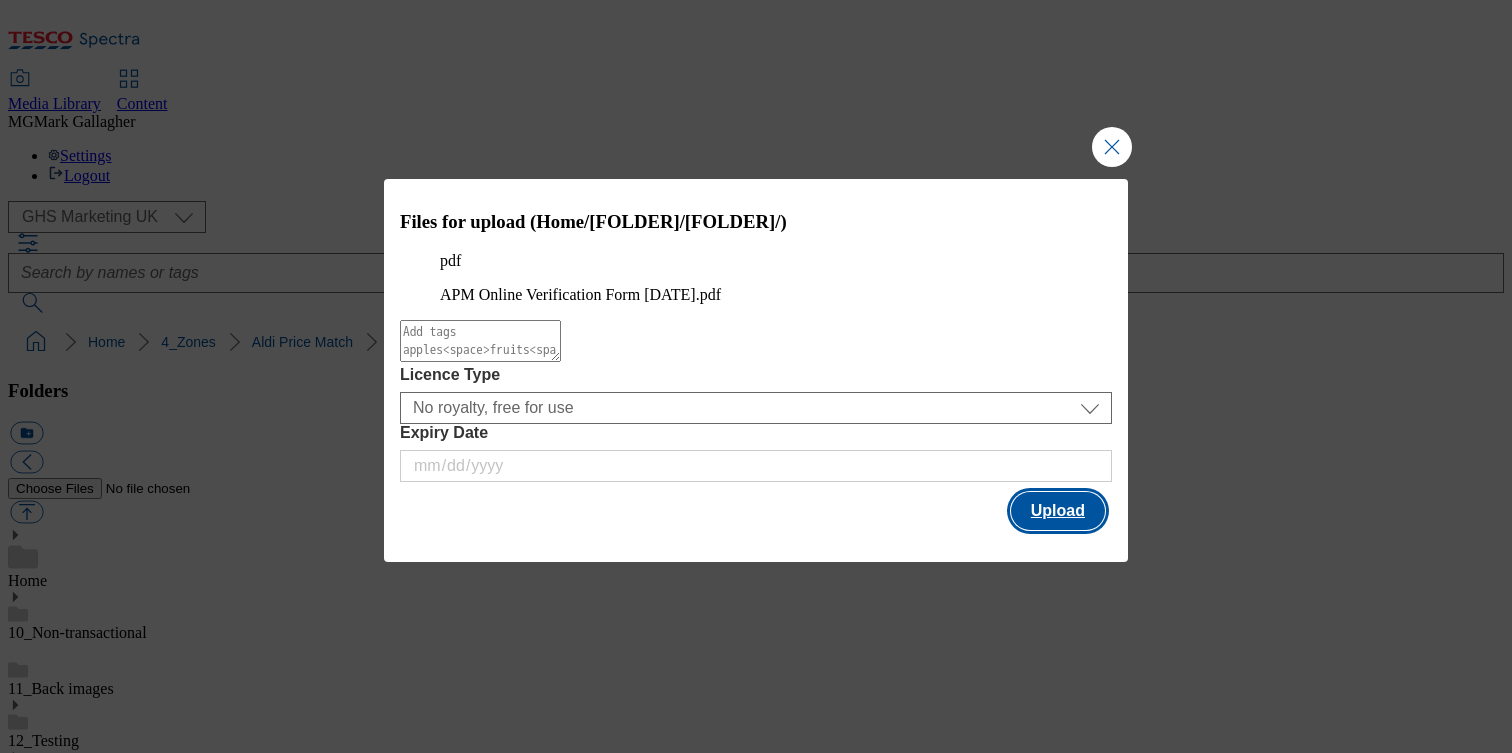 click on "Upload" at bounding box center (1058, 511) 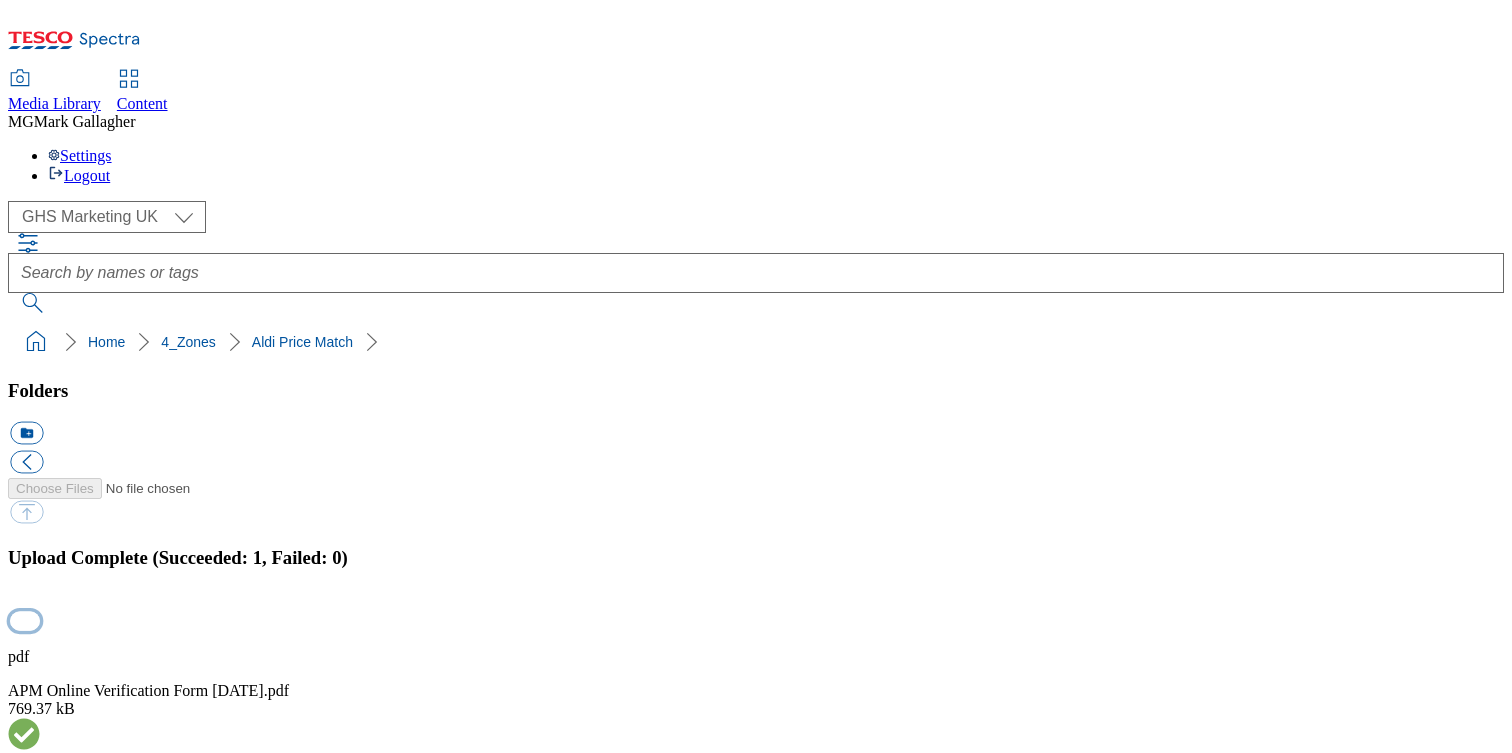 click at bounding box center (25, 620) 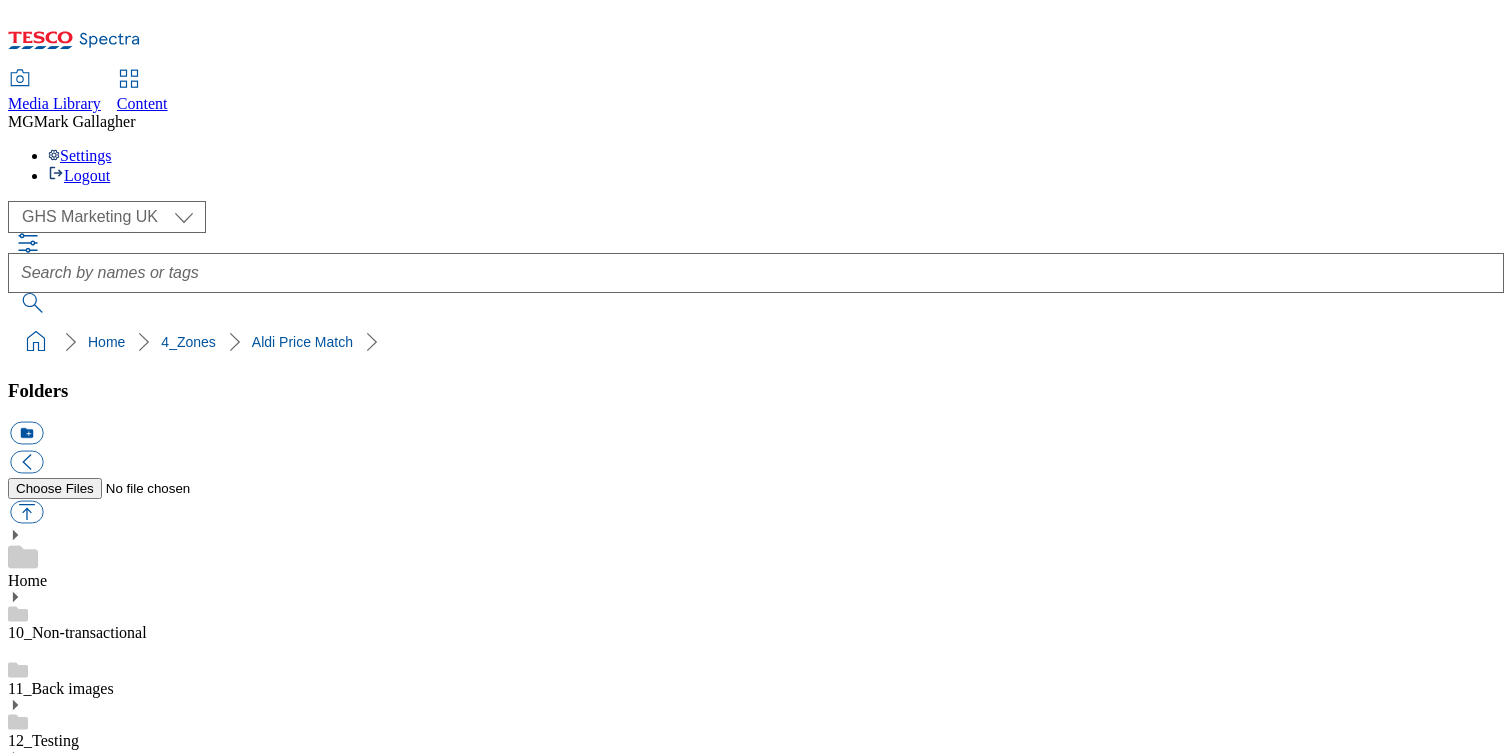 click on "APM Online Verification Form 02082025" at bounding box center (756, 9077) 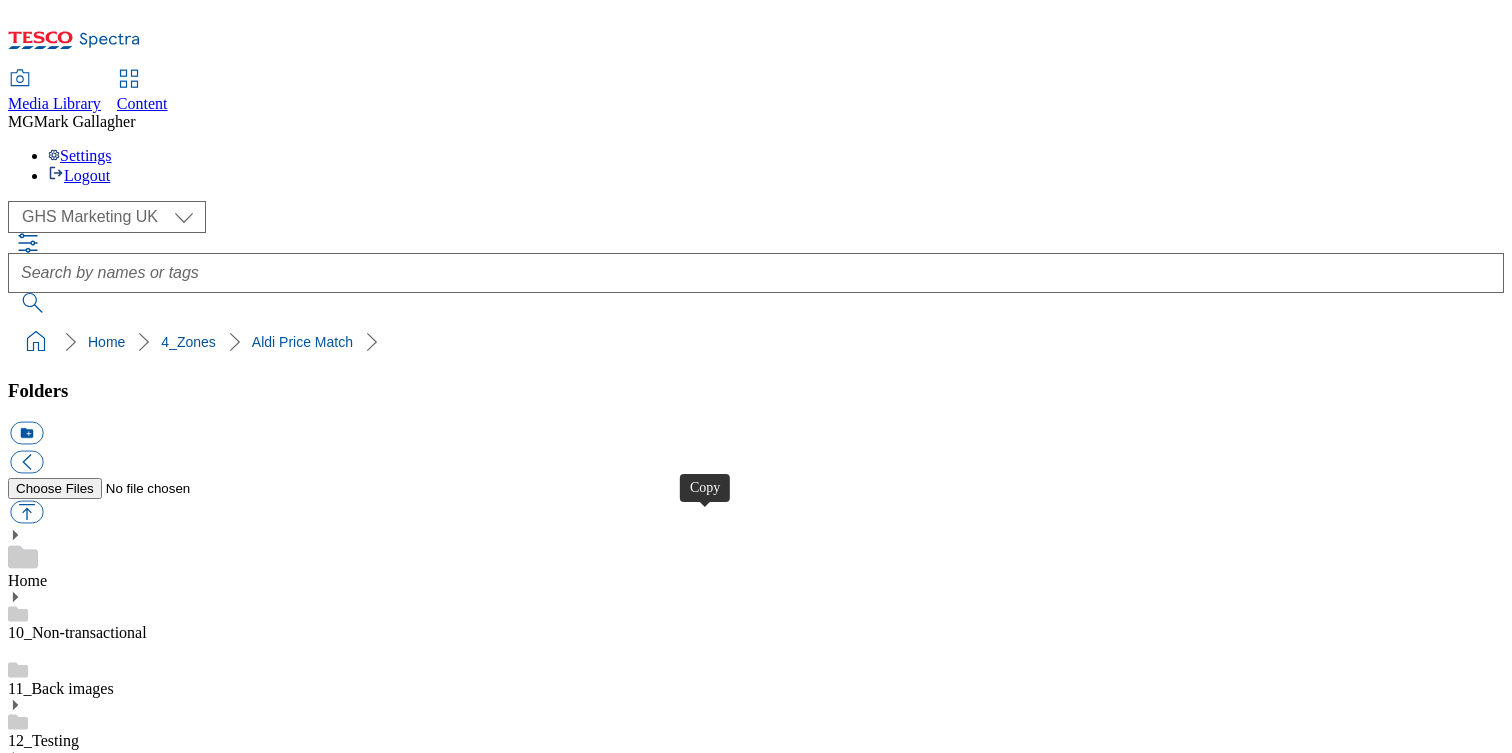 click at bounding box center (26, 9562) 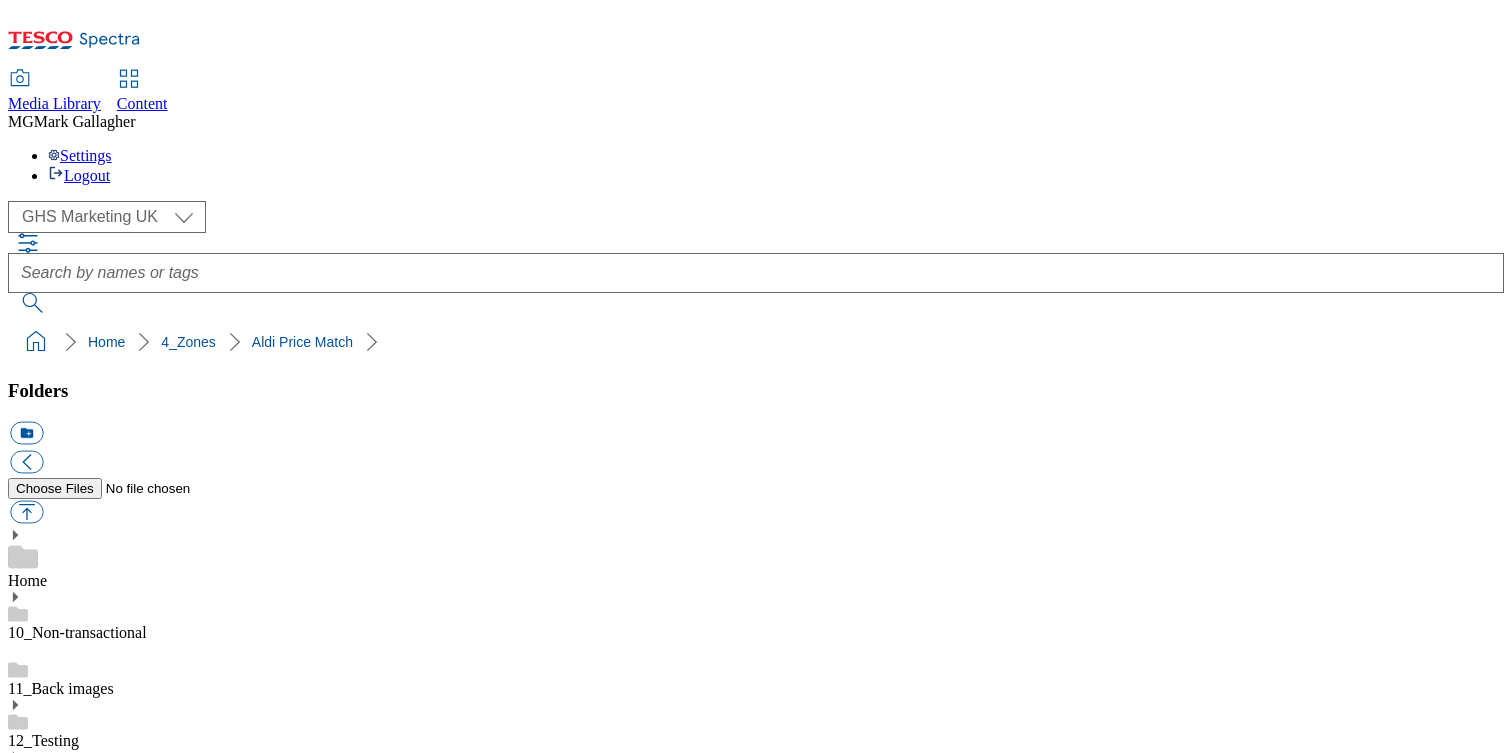 click on "PDF" at bounding box center (756, 9453) 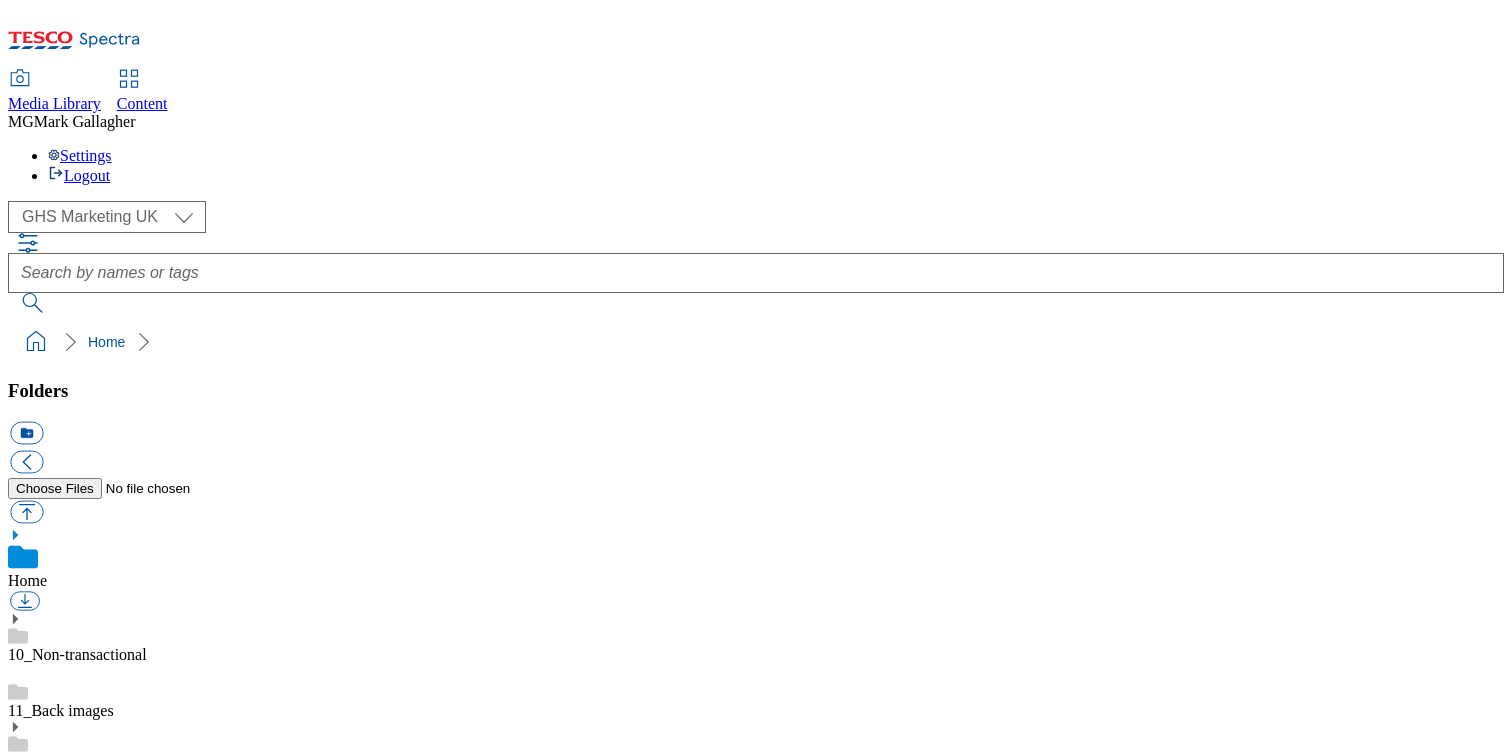 click on "PDF" at bounding box center [756, 9007] 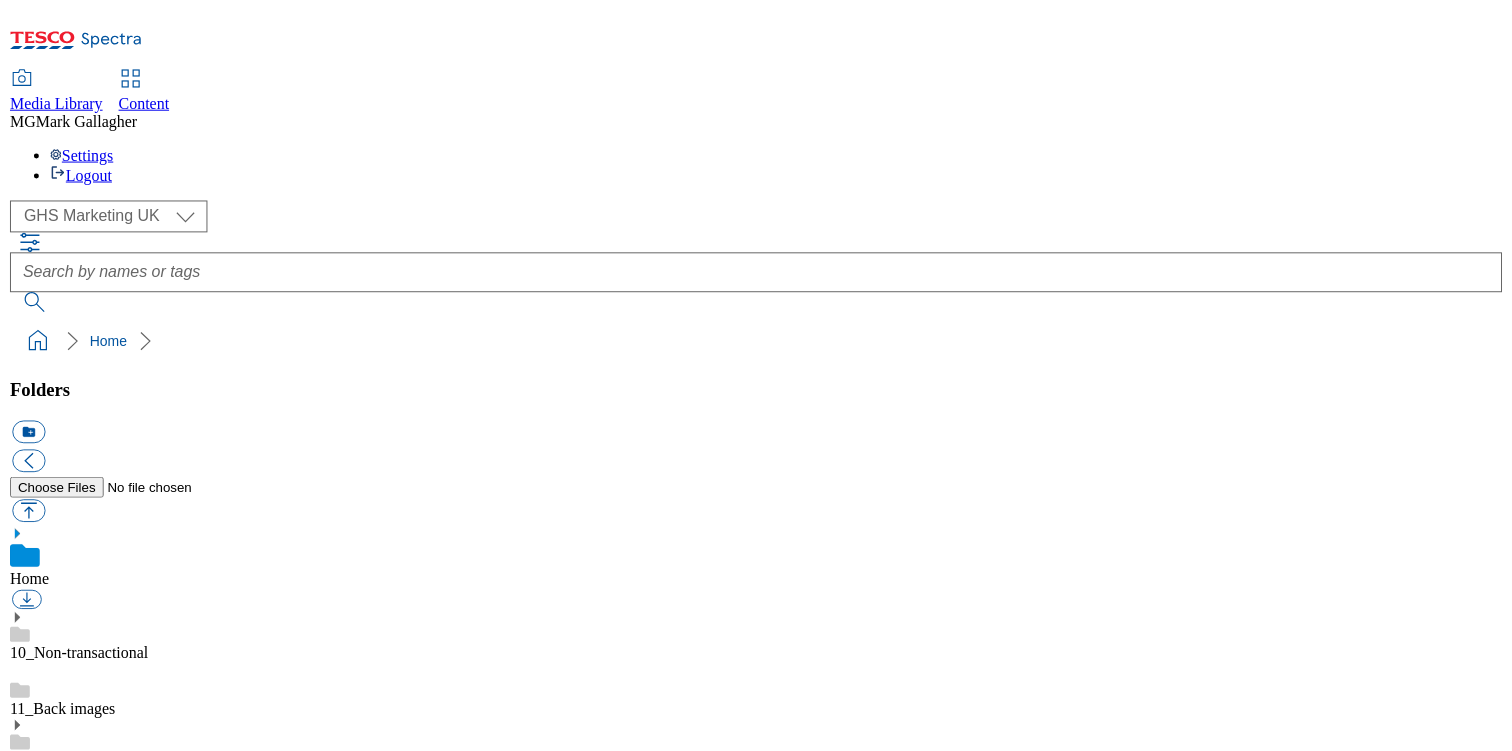 scroll, scrollTop: 44, scrollLeft: 0, axis: vertical 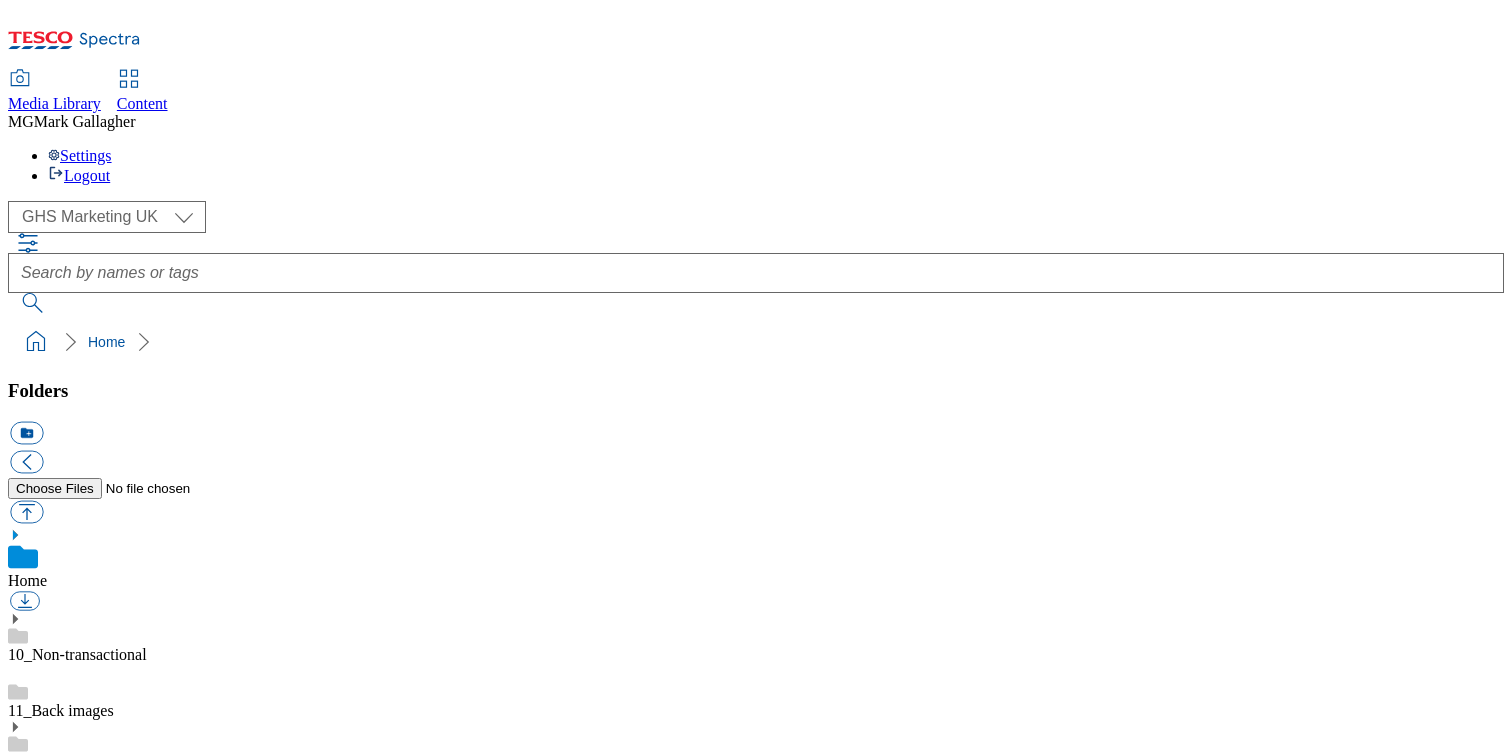click 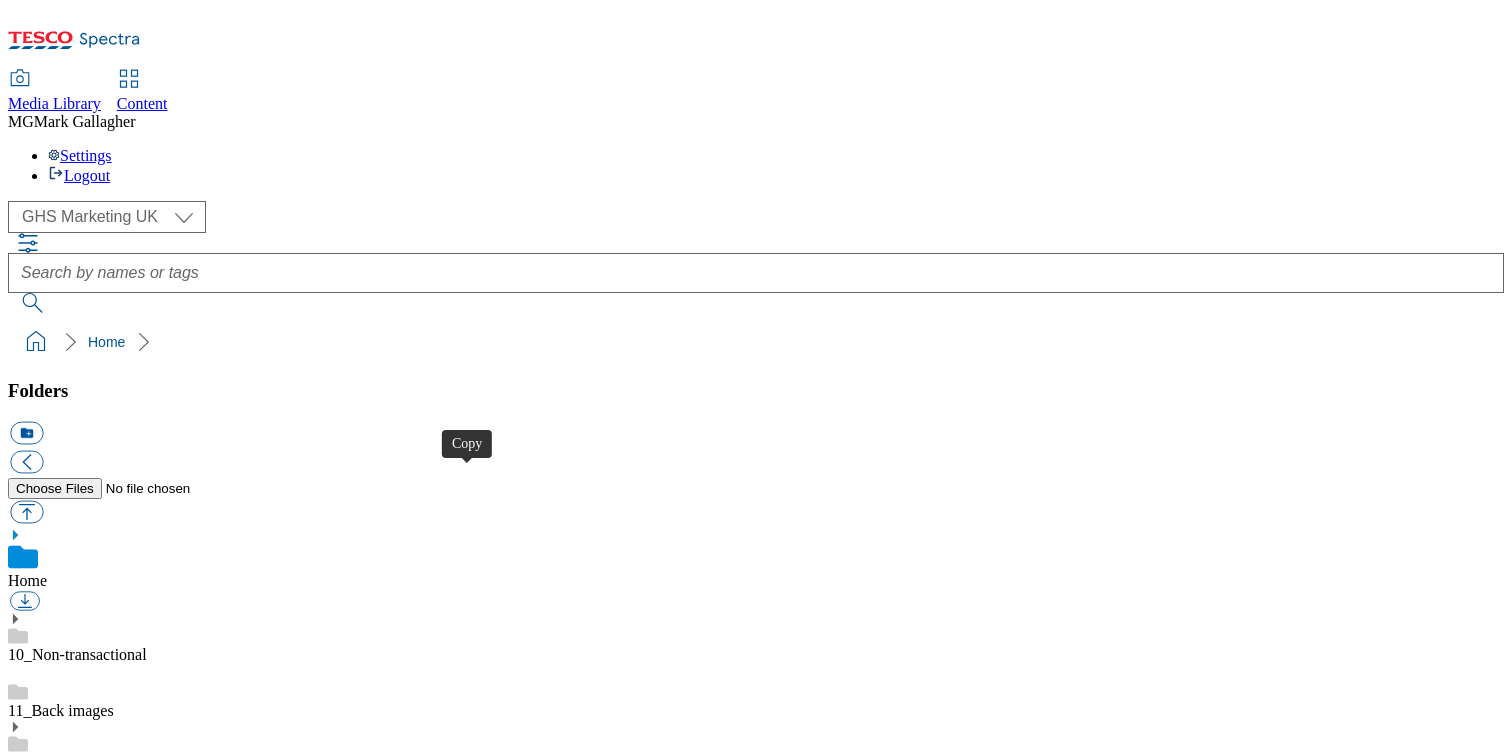 click at bounding box center [26, 9116] 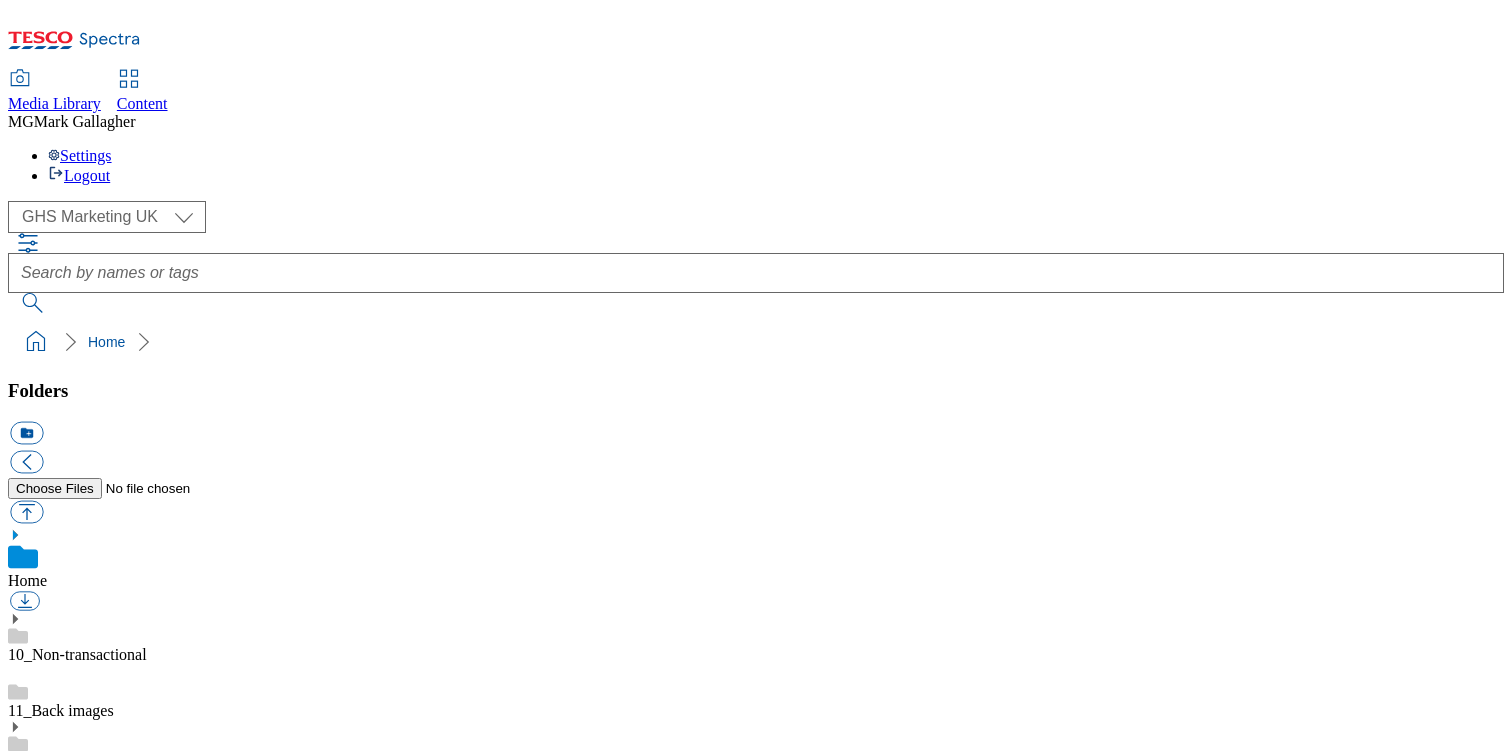 scroll, scrollTop: 1740, scrollLeft: 0, axis: vertical 